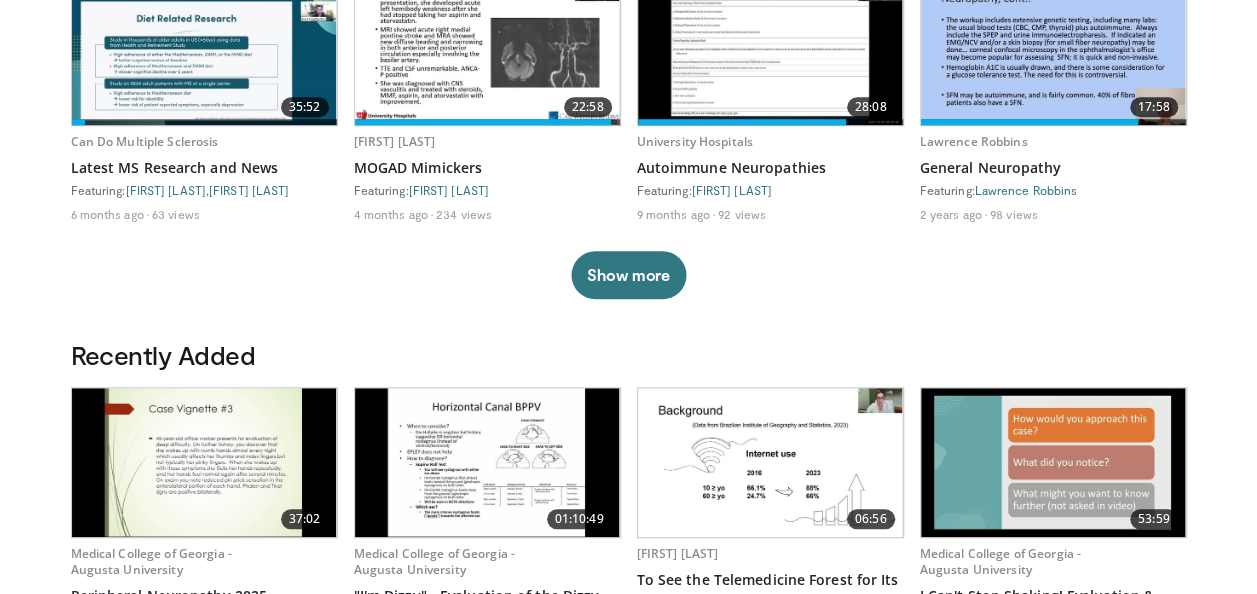 scroll, scrollTop: 680, scrollLeft: 0, axis: vertical 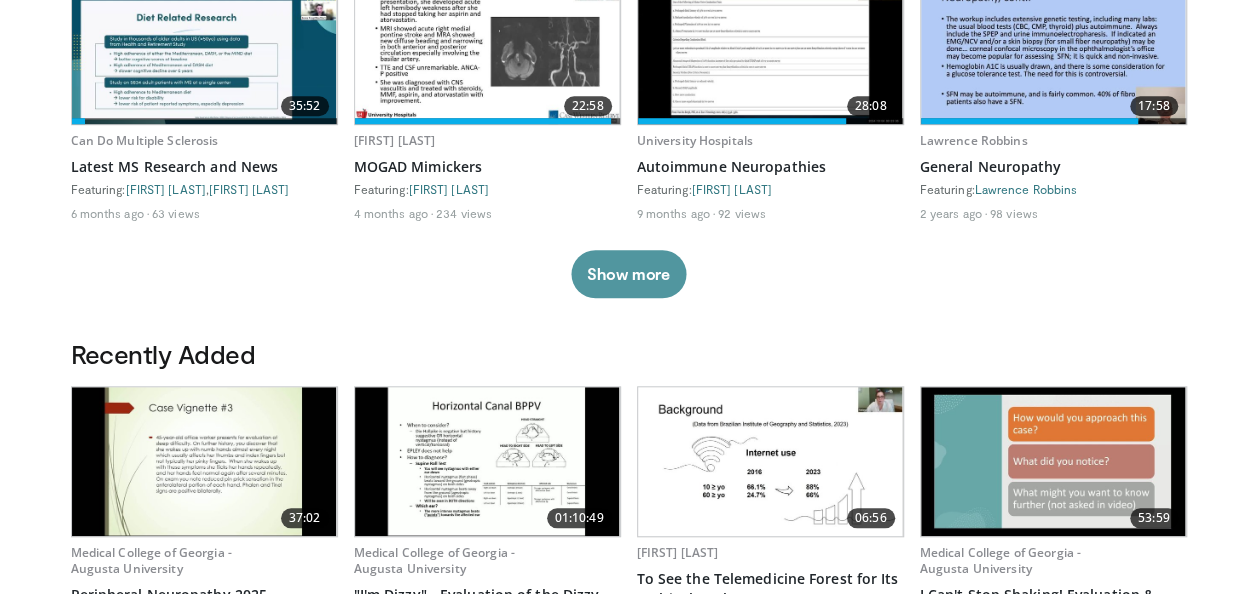 click on "Show more" at bounding box center [628, 274] 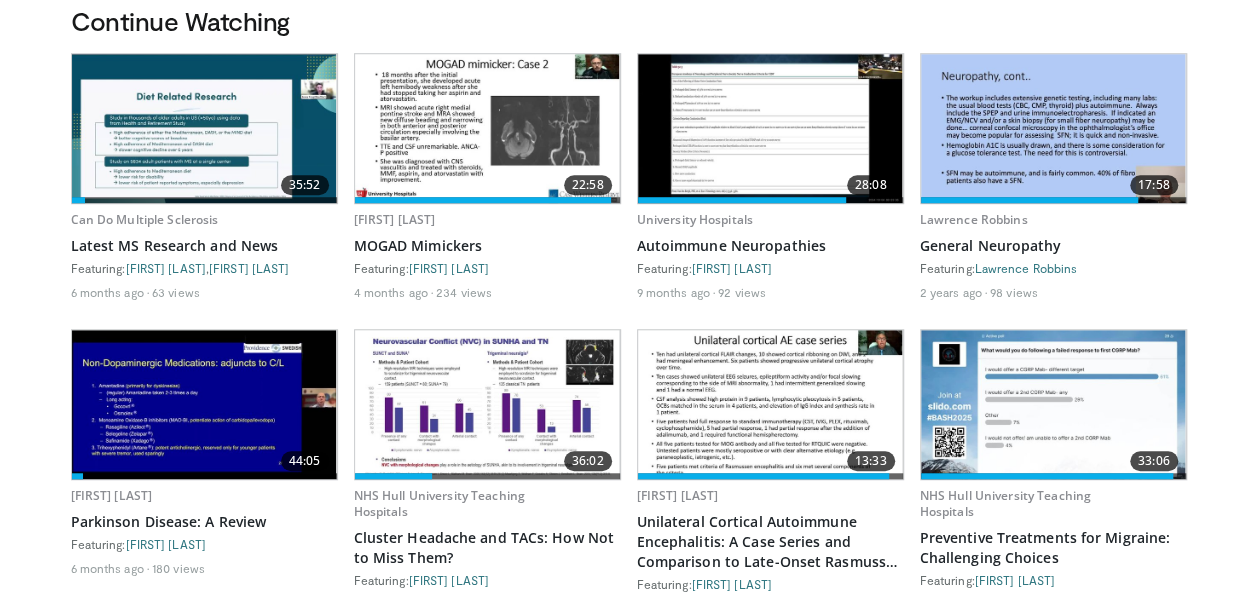 scroll, scrollTop: 598, scrollLeft: 0, axis: vertical 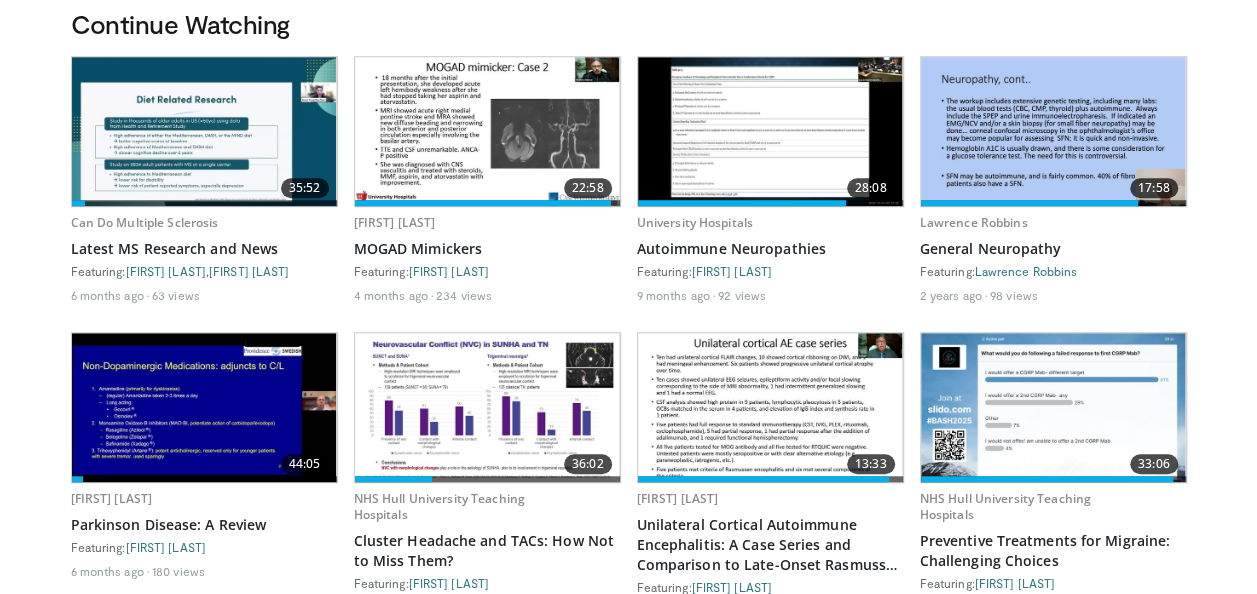 click at bounding box center [770, 131] 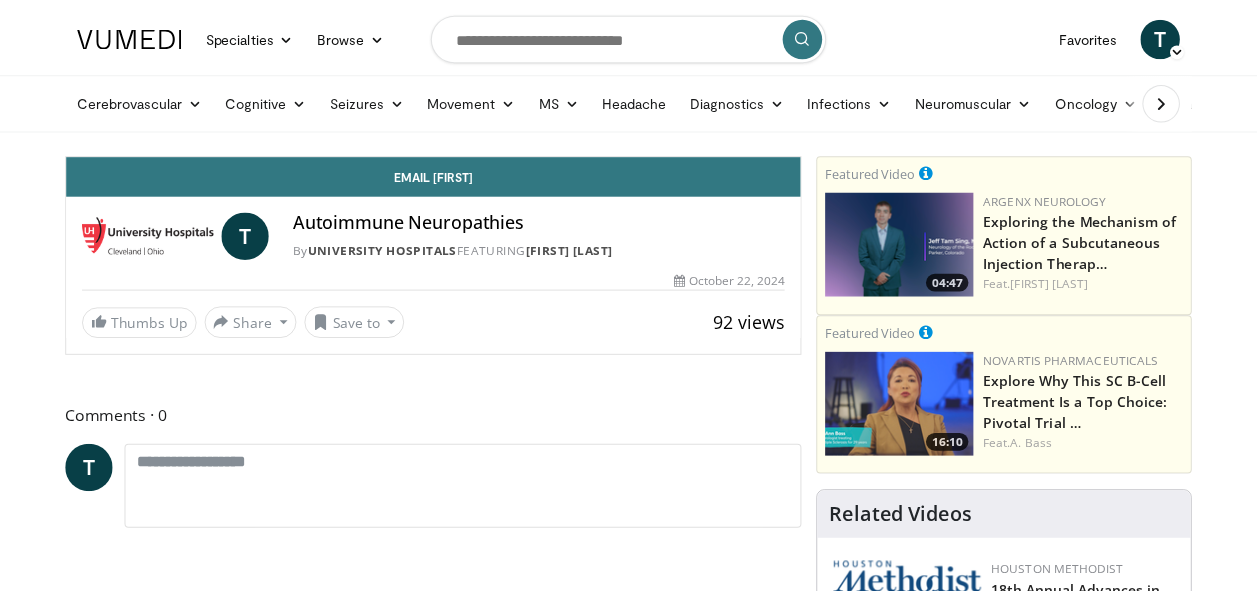 scroll, scrollTop: 0, scrollLeft: 0, axis: both 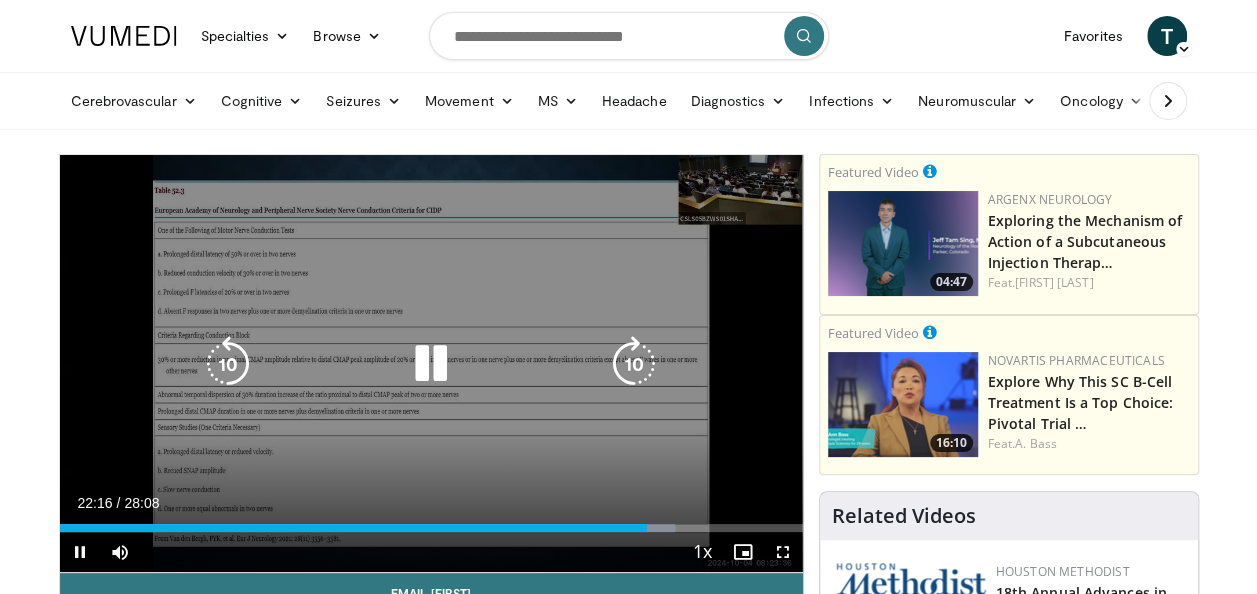 click at bounding box center (431, 364) 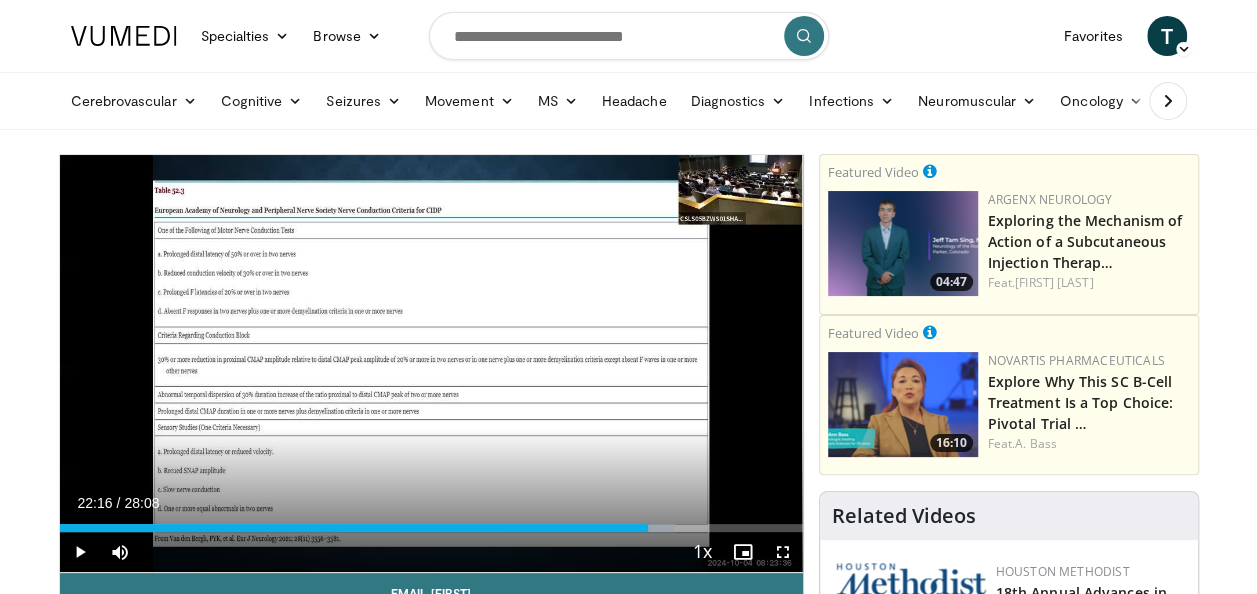 click at bounding box center [1168, 101] 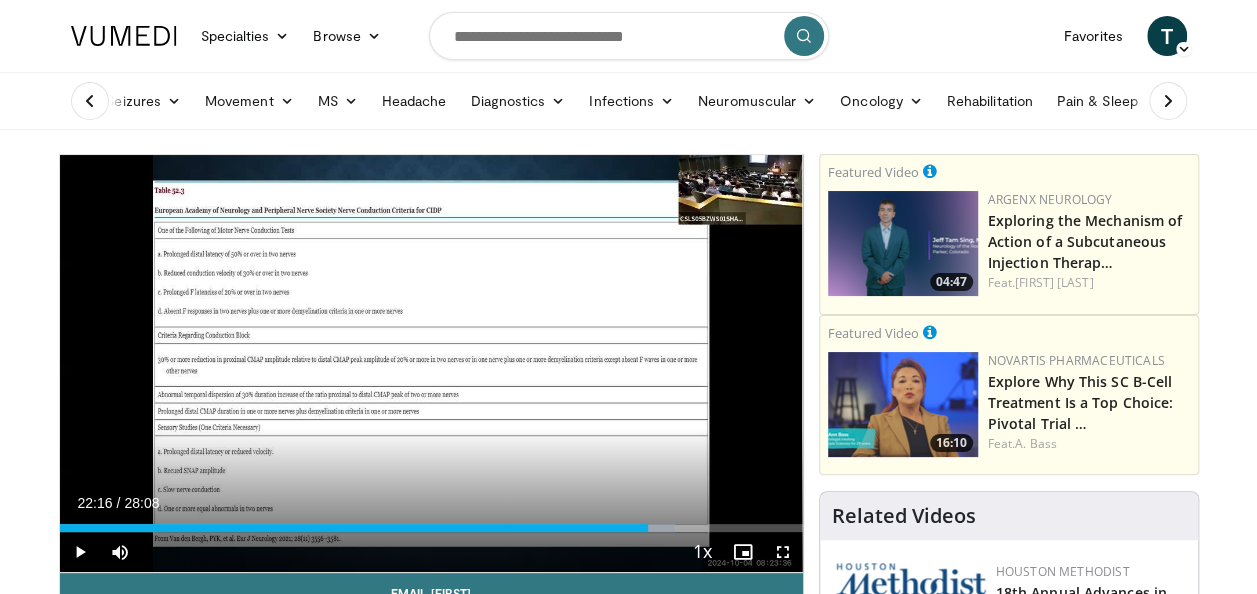 click at bounding box center (90, 101) 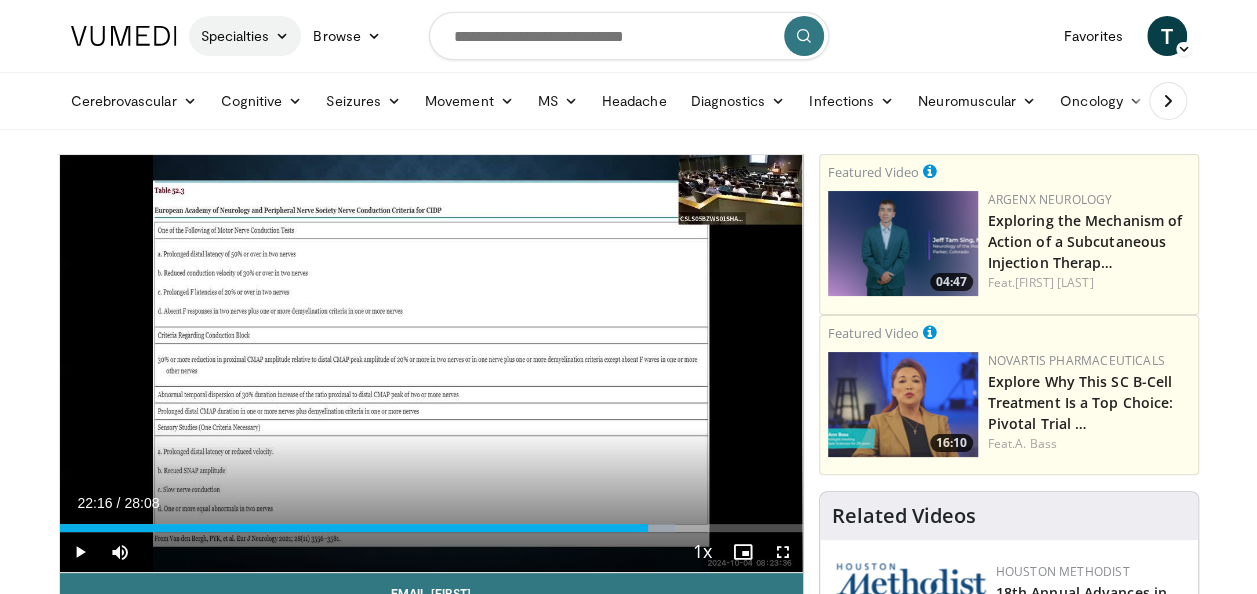 click at bounding box center (282, 36) 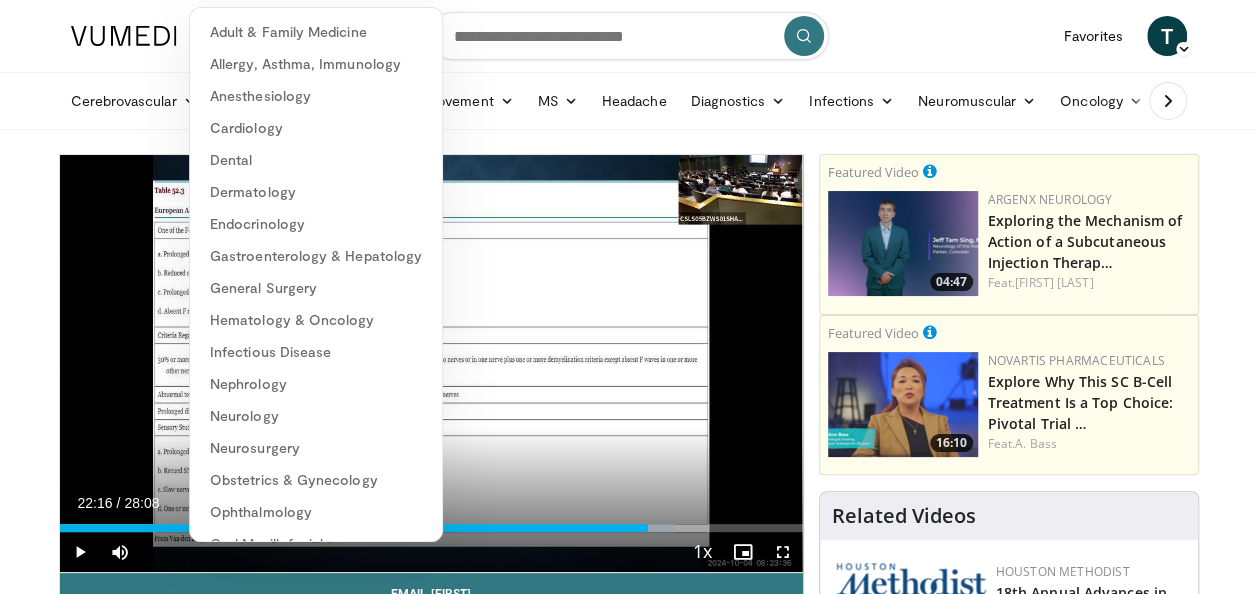 click on "Cerebrovascular
Ischemic Stroke
Hemorrhagic Stroke
Stroke Prevention
Arteriovenous Malformation (AVM)
Arteriovenous Fistula
Cavernous Hemangiomas
Developmental Venous Anomalies (DVAs)
Subdural Hemorrhage
Cerebral Aneurysm
Cerebral Amyloid Angiopathy
CNS Vasculitis
Cognitive
Alzheimer's Disease
Creutzfeldt-Jakob Disease
Frontotemporal dementia (FTD)" at bounding box center (775, 101) 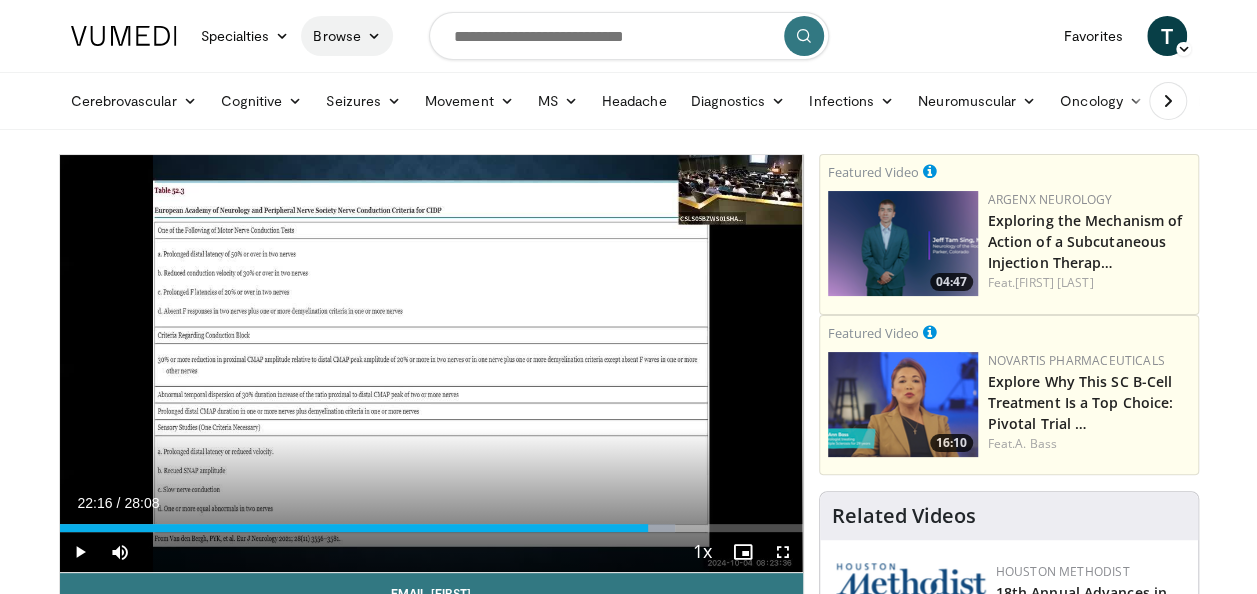 click on "Browse" at bounding box center (347, 36) 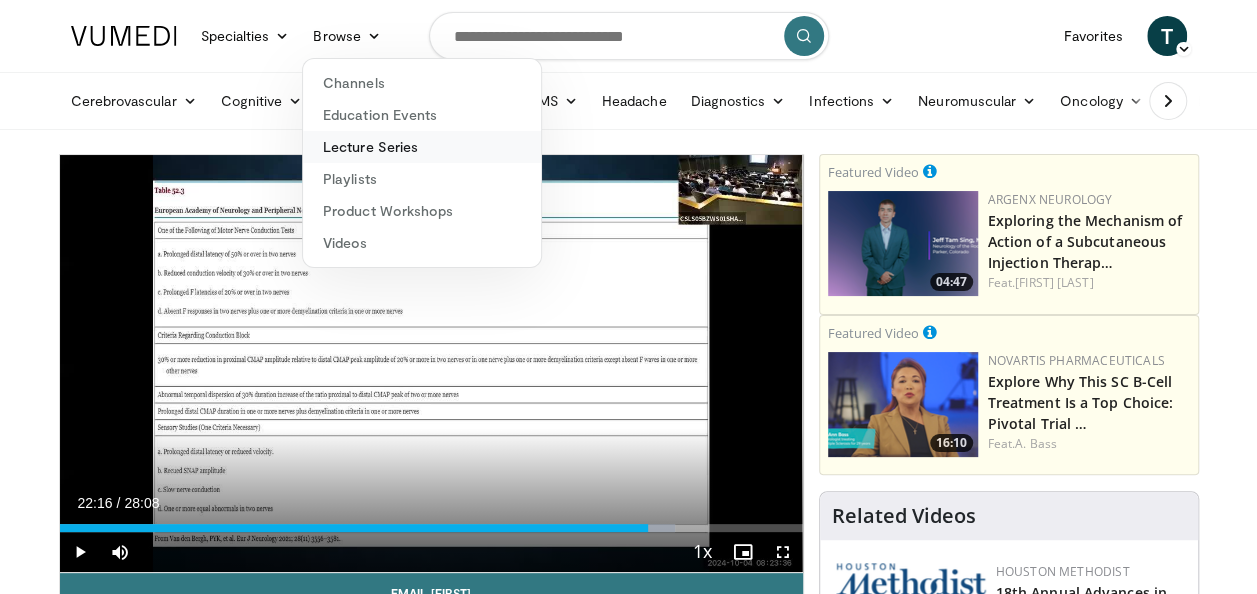 click on "Lecture Series" at bounding box center [422, 147] 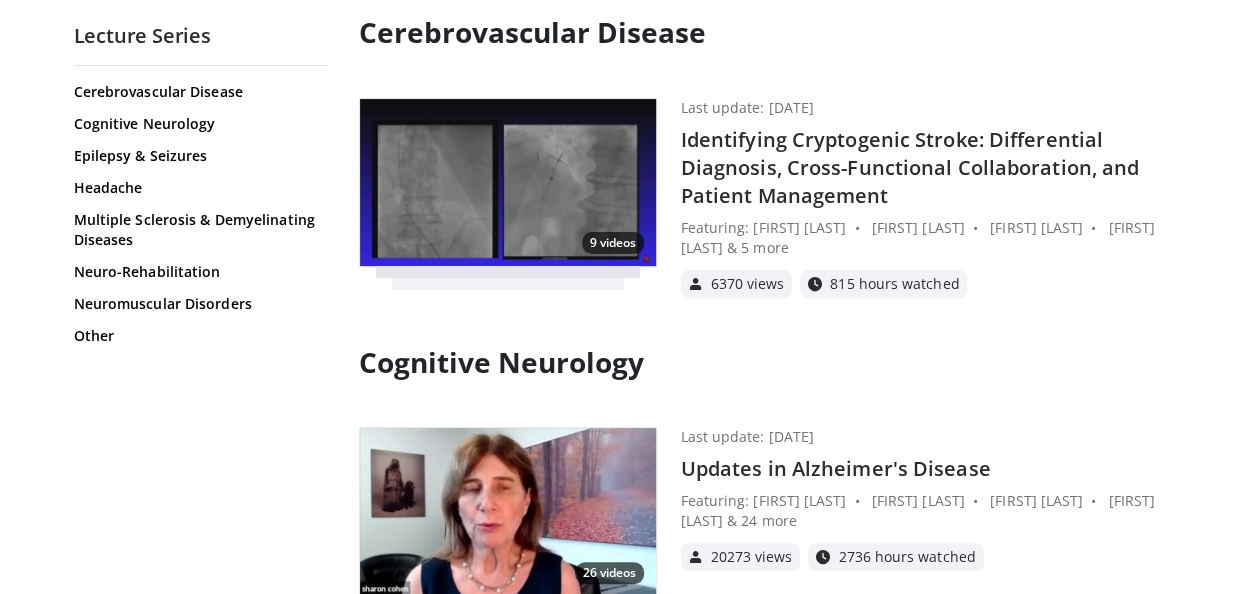 scroll, scrollTop: 0, scrollLeft: 0, axis: both 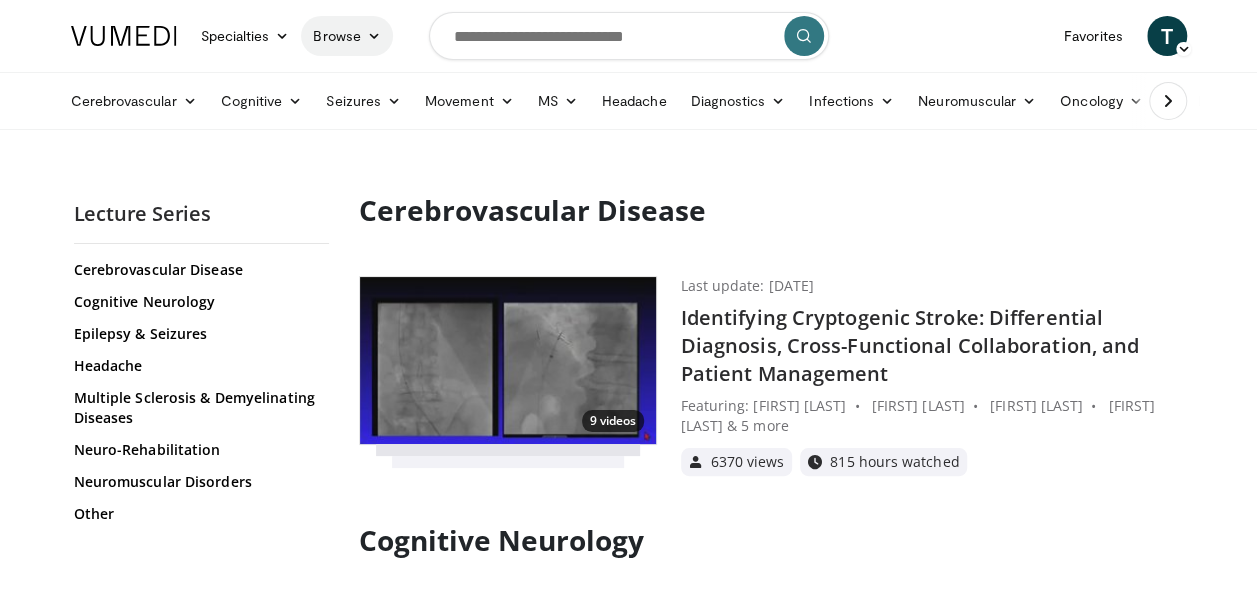 click on "Browse" at bounding box center [347, 36] 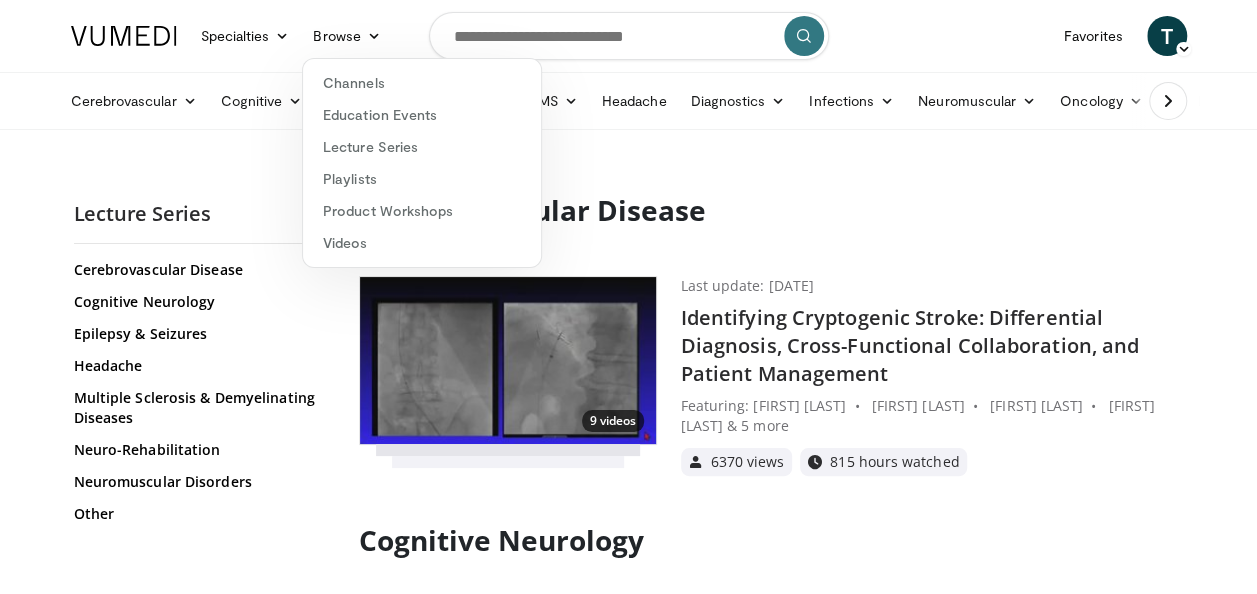 click at bounding box center [124, 36] 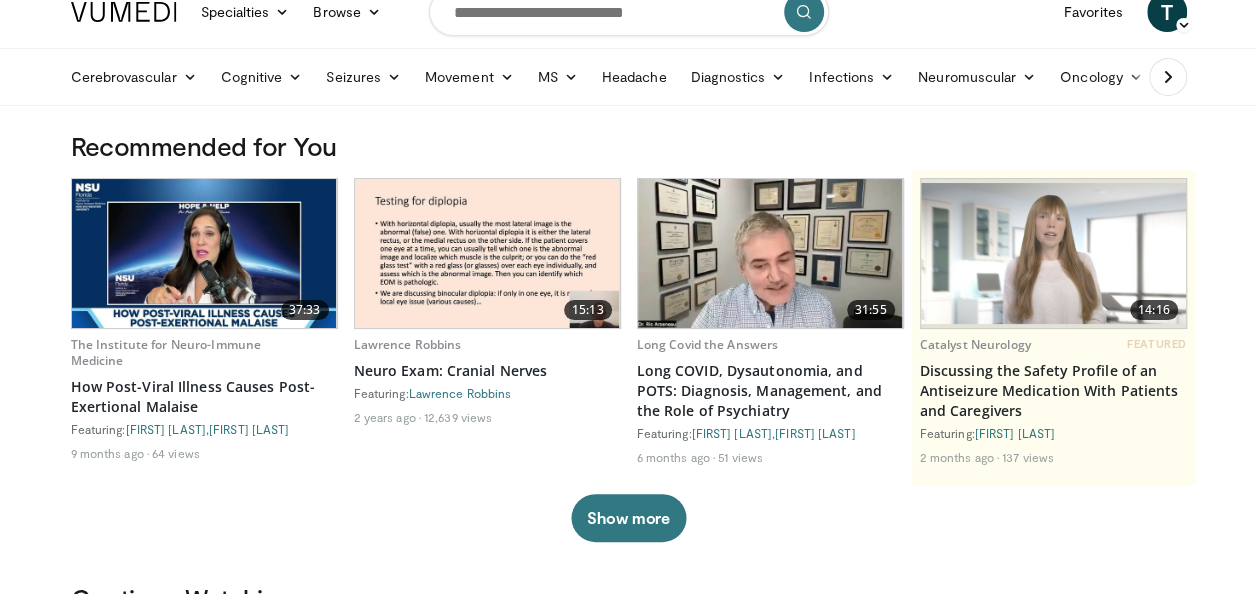scroll, scrollTop: 19, scrollLeft: 0, axis: vertical 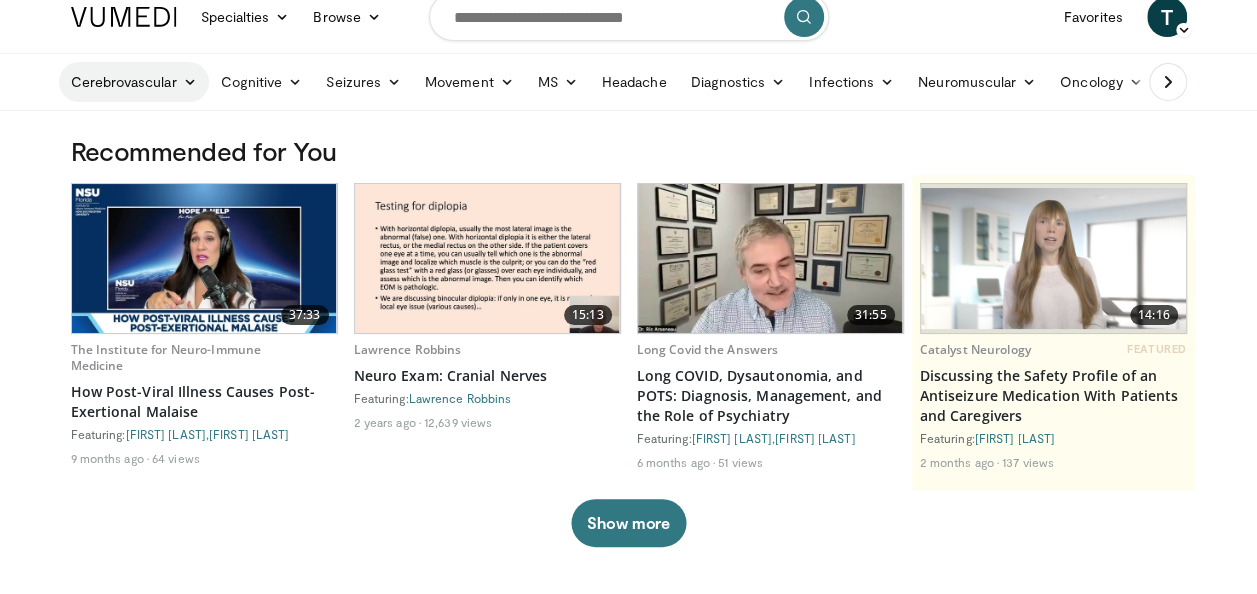 click at bounding box center (190, 82) 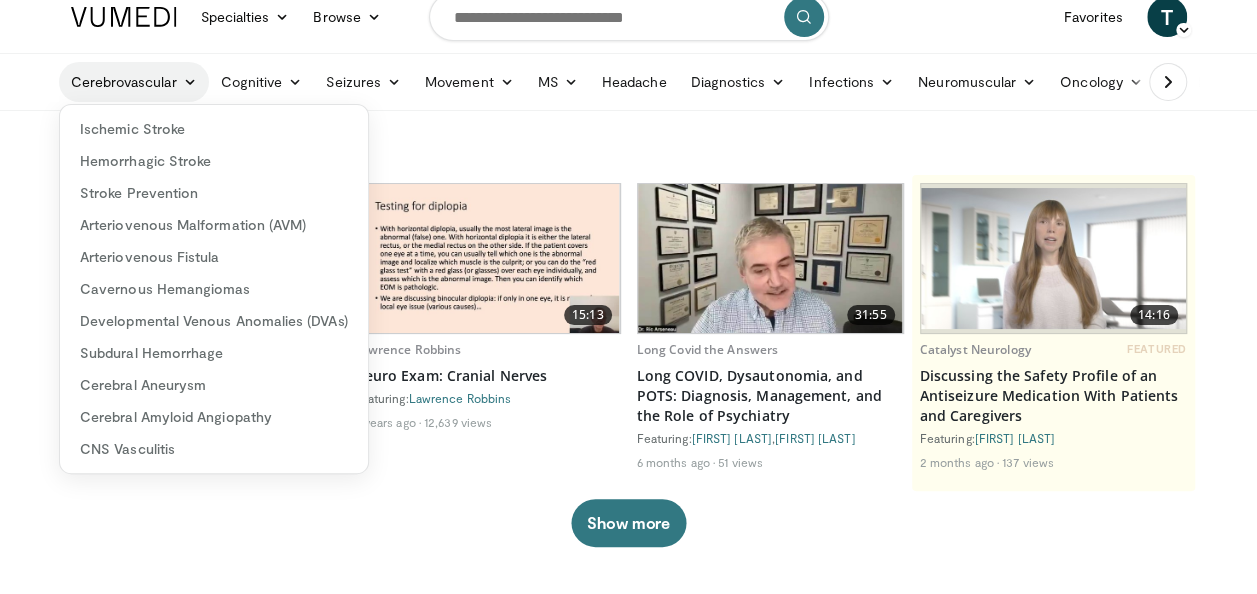 click at bounding box center [190, 82] 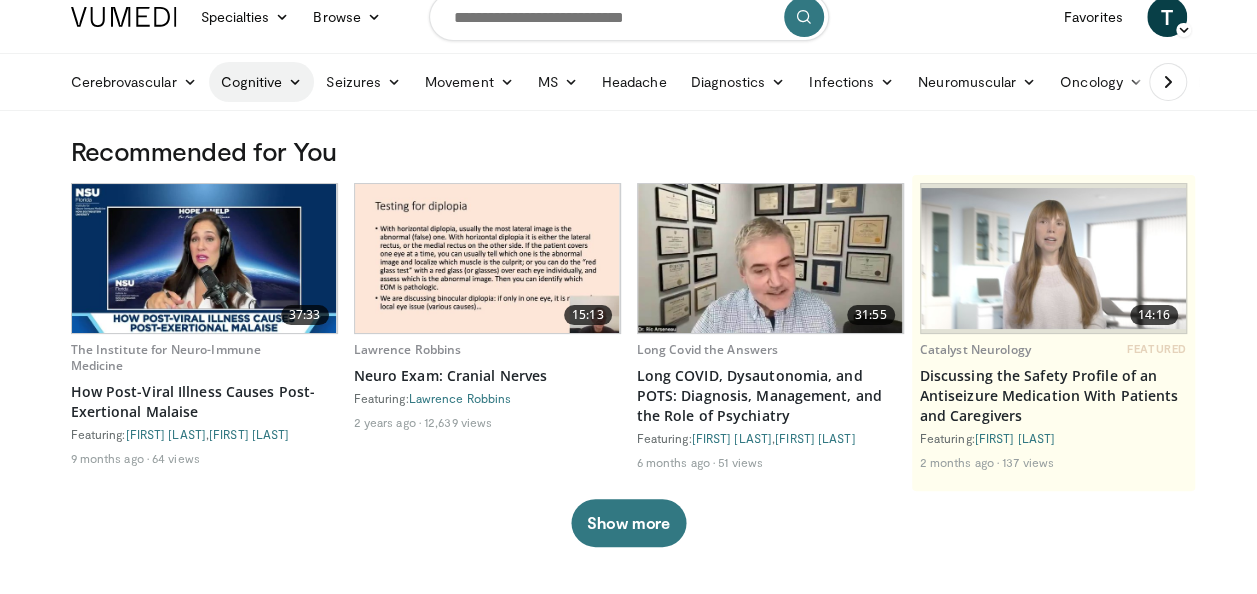 click at bounding box center (295, 82) 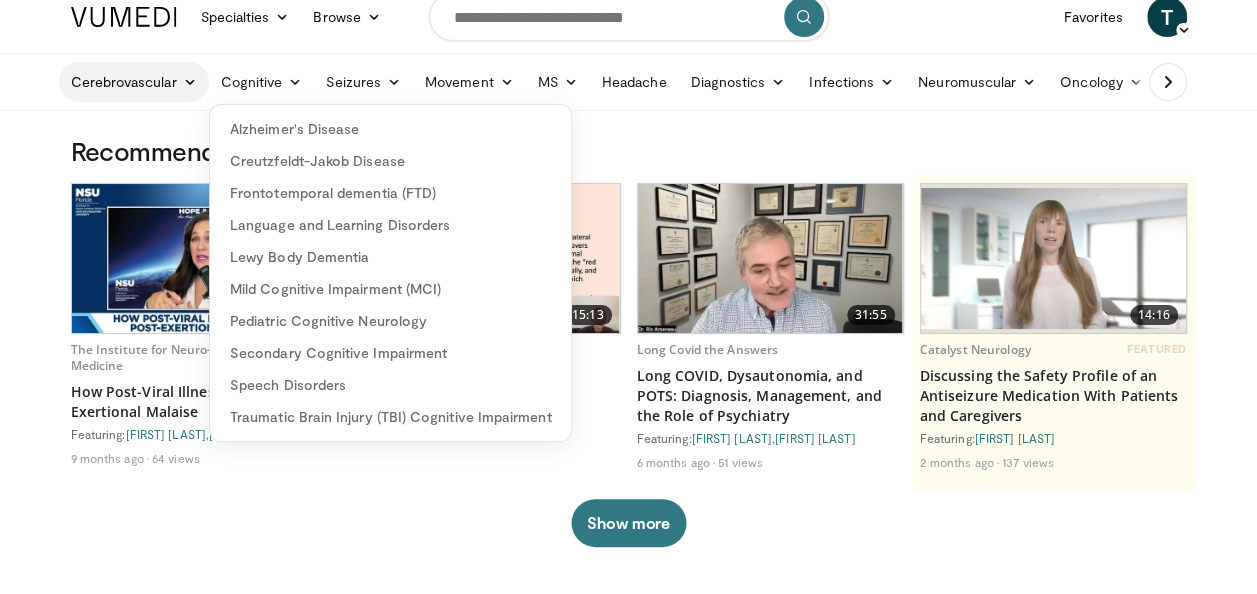 click at bounding box center [190, 82] 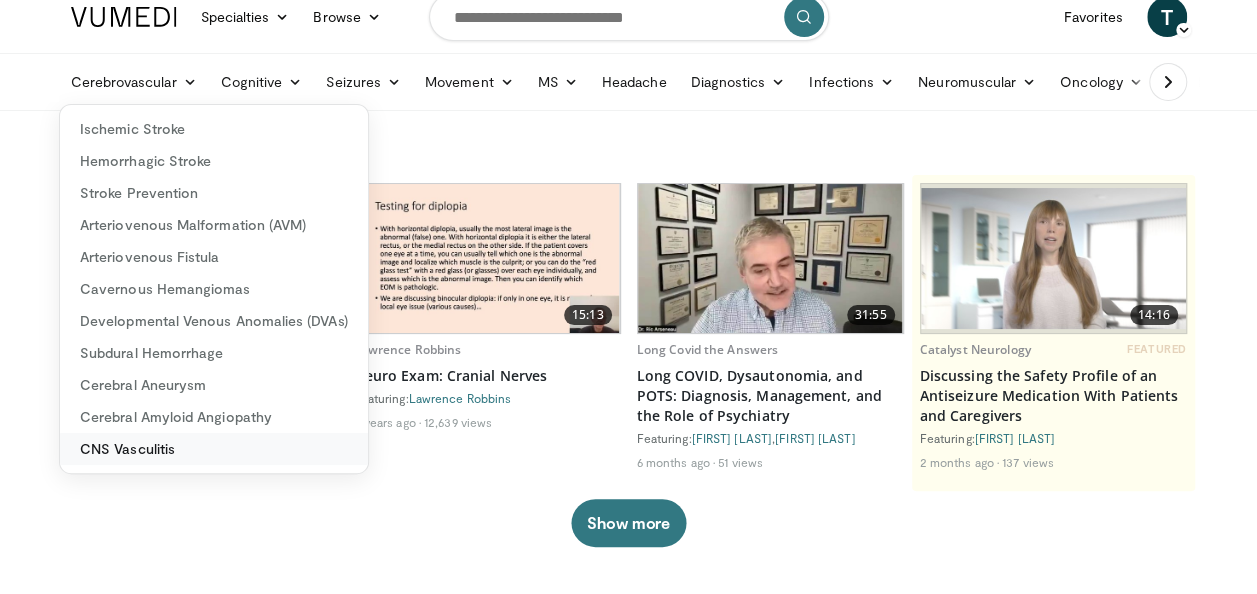 click on "CNS Vasculitis" at bounding box center [214, 449] 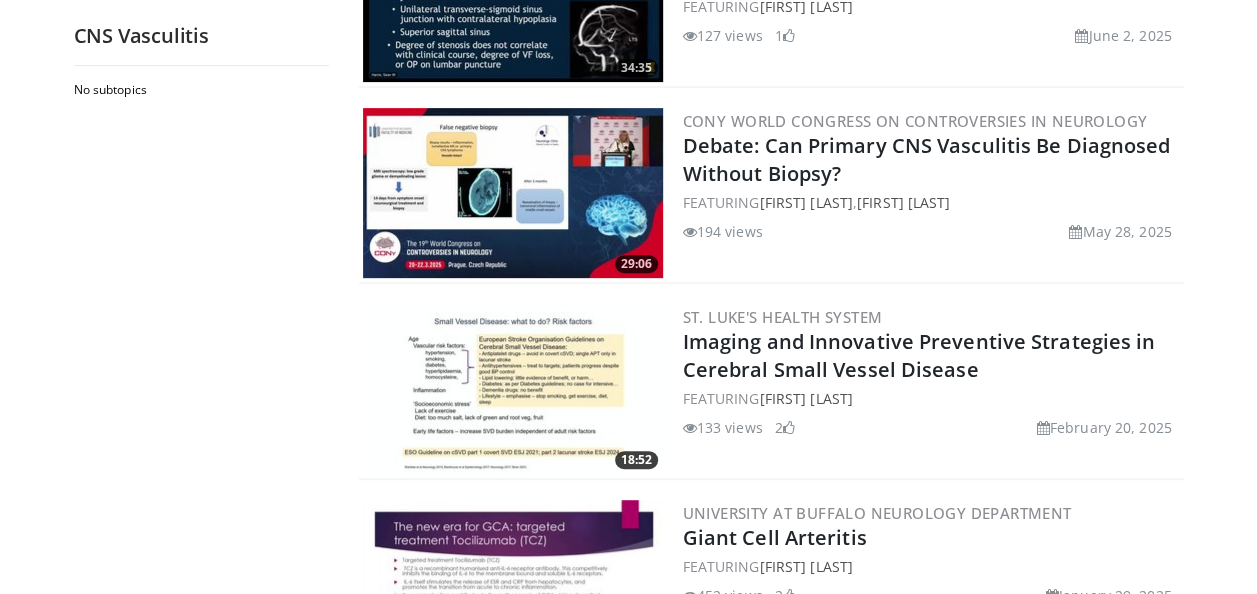 scroll, scrollTop: 329, scrollLeft: 0, axis: vertical 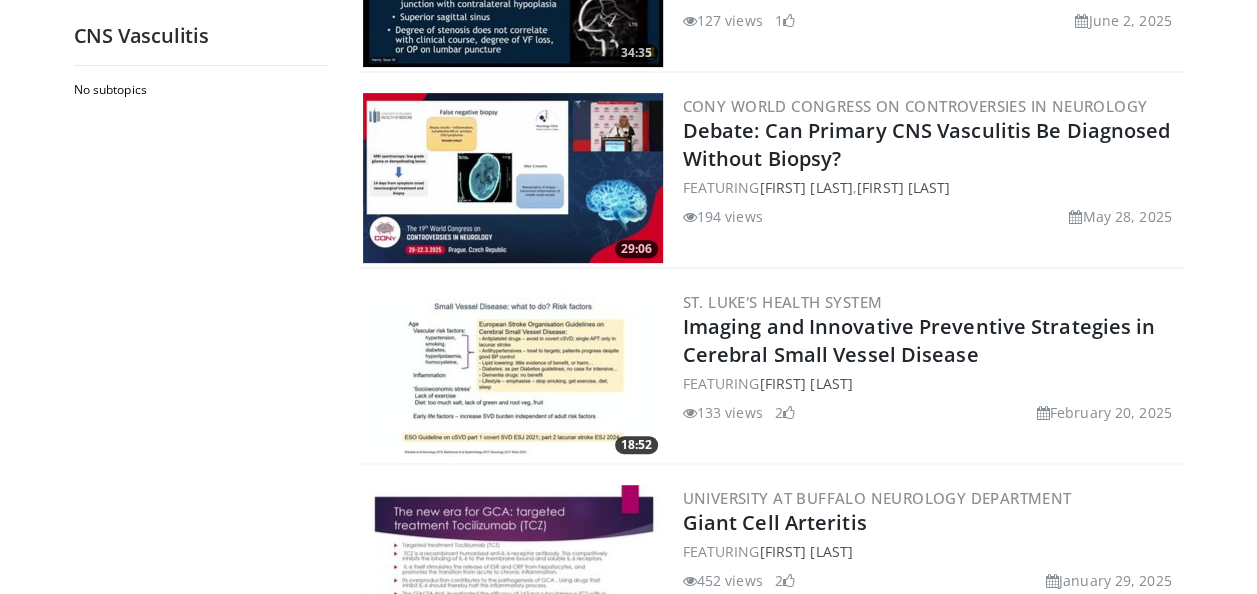 click at bounding box center (513, 178) 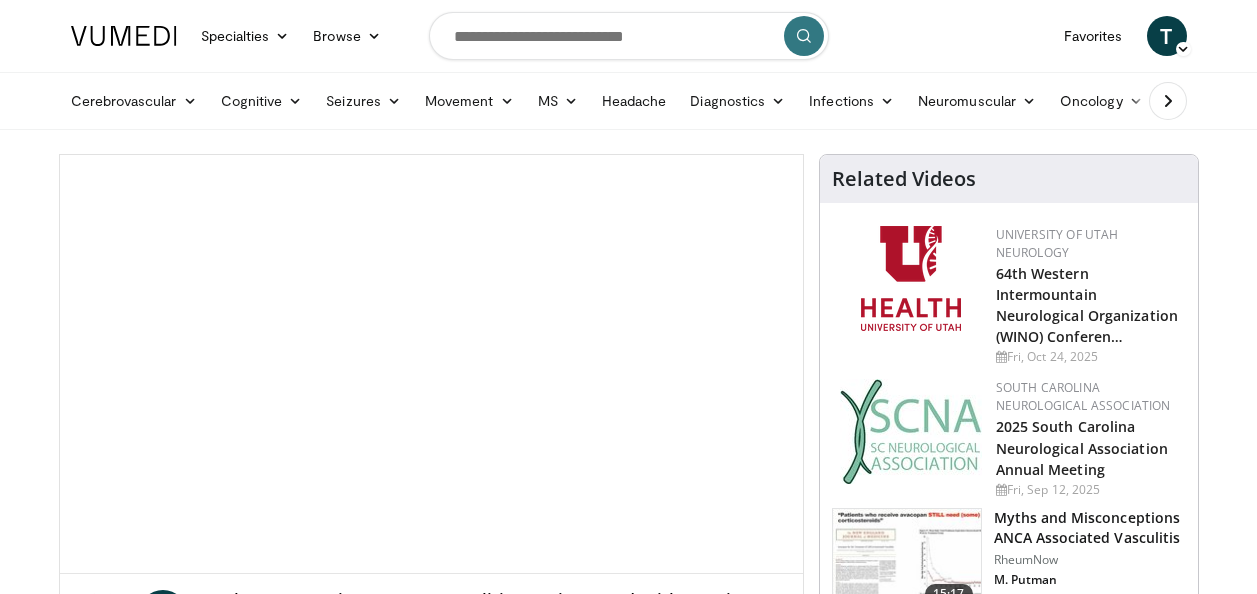 scroll, scrollTop: 0, scrollLeft: 0, axis: both 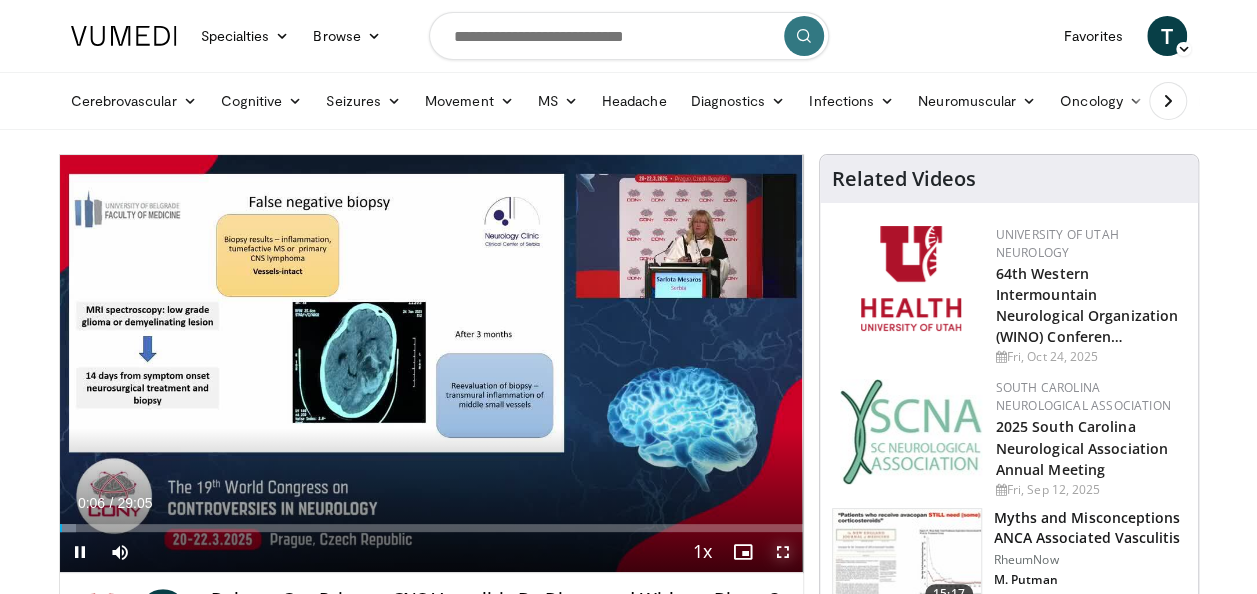 click at bounding box center [783, 552] 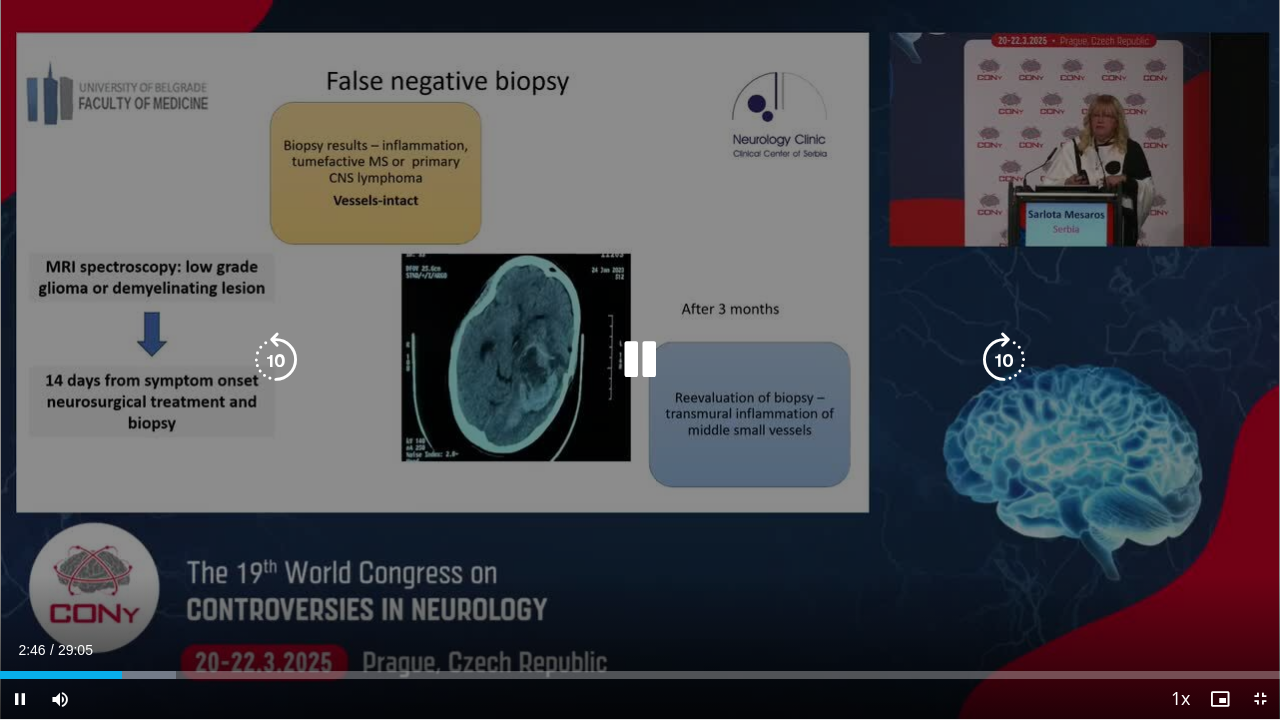 click at bounding box center [640, 360] 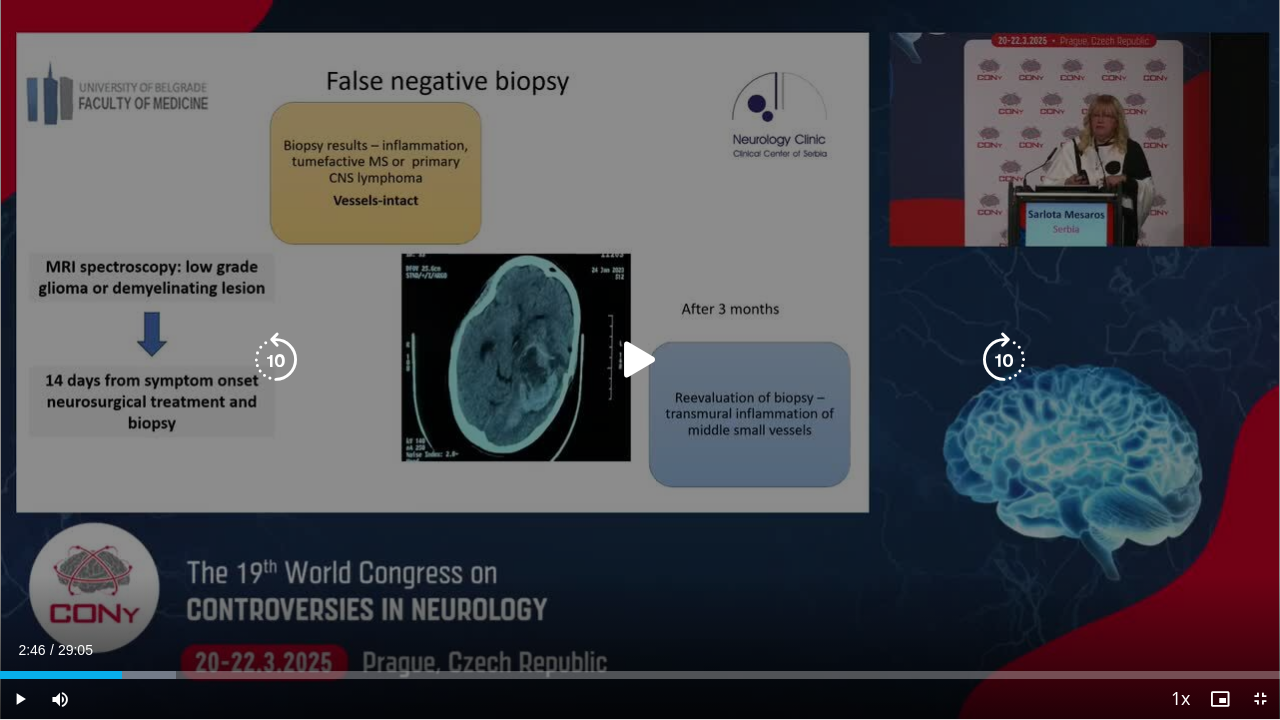 type 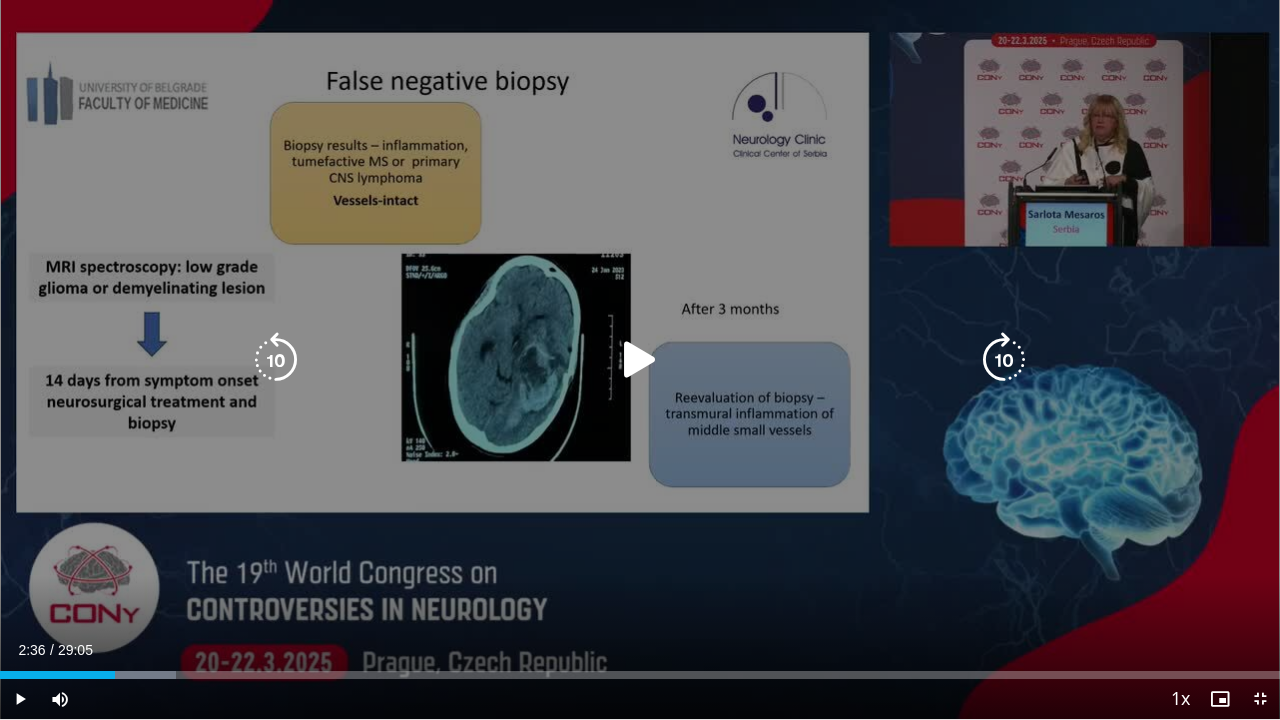 click at bounding box center (640, 360) 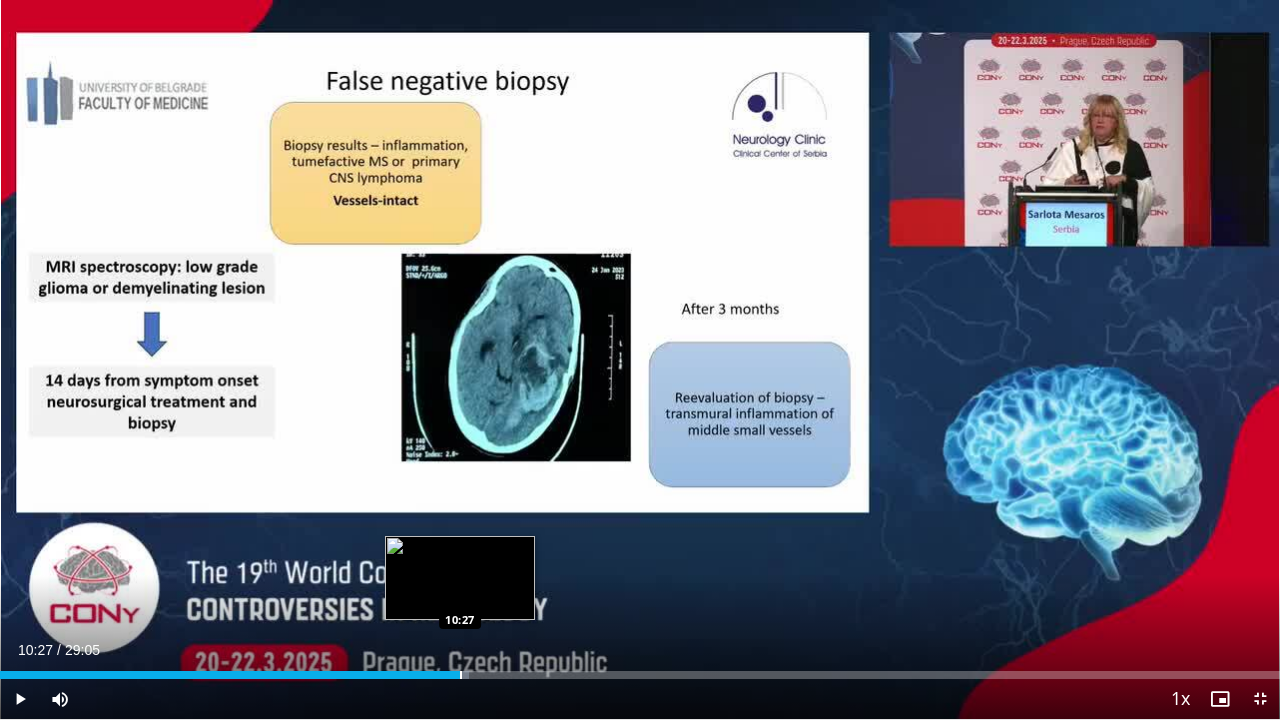 click on "Loaded :  36.62% 10:27 10:27" at bounding box center [640, 669] 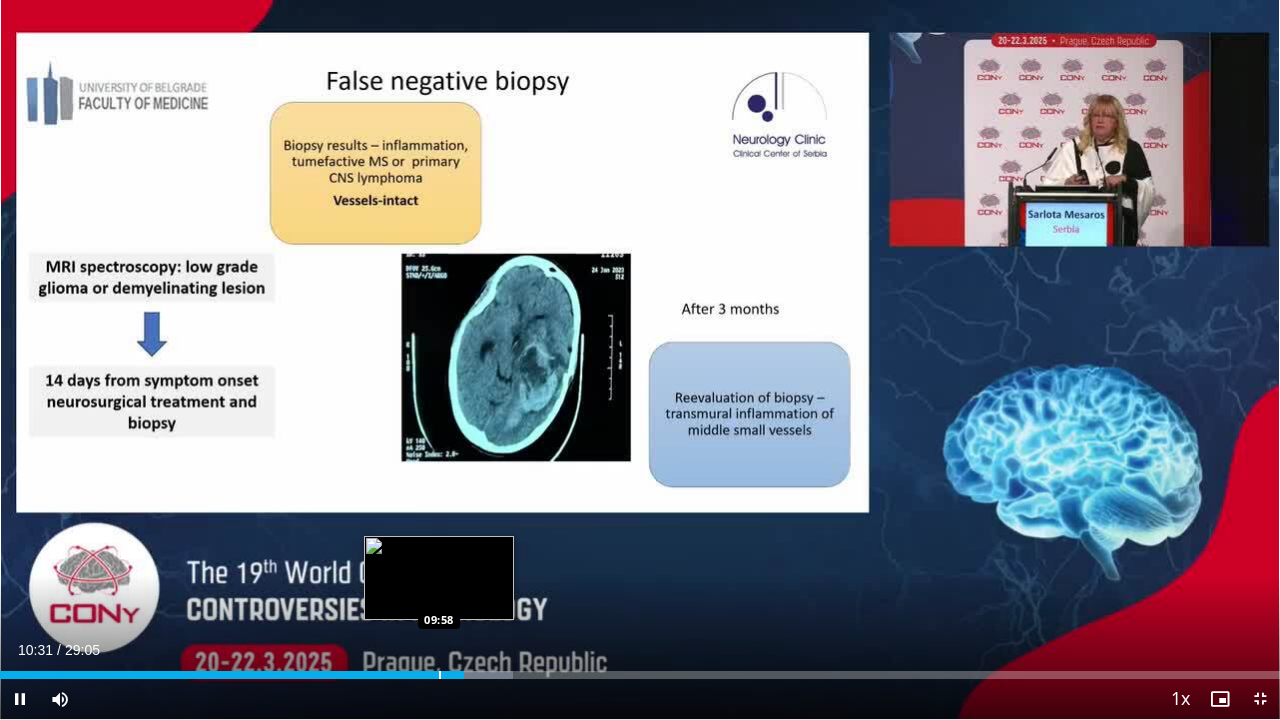 click at bounding box center [440, 675] 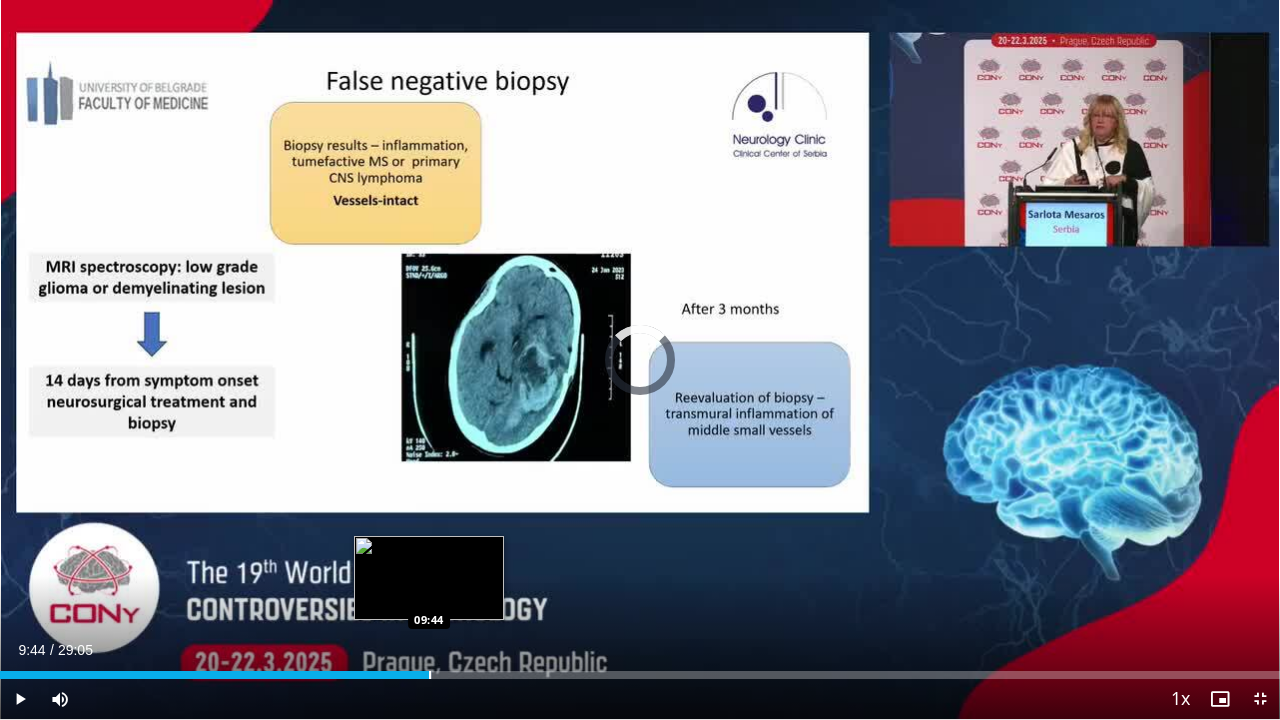 click at bounding box center (430, 675) 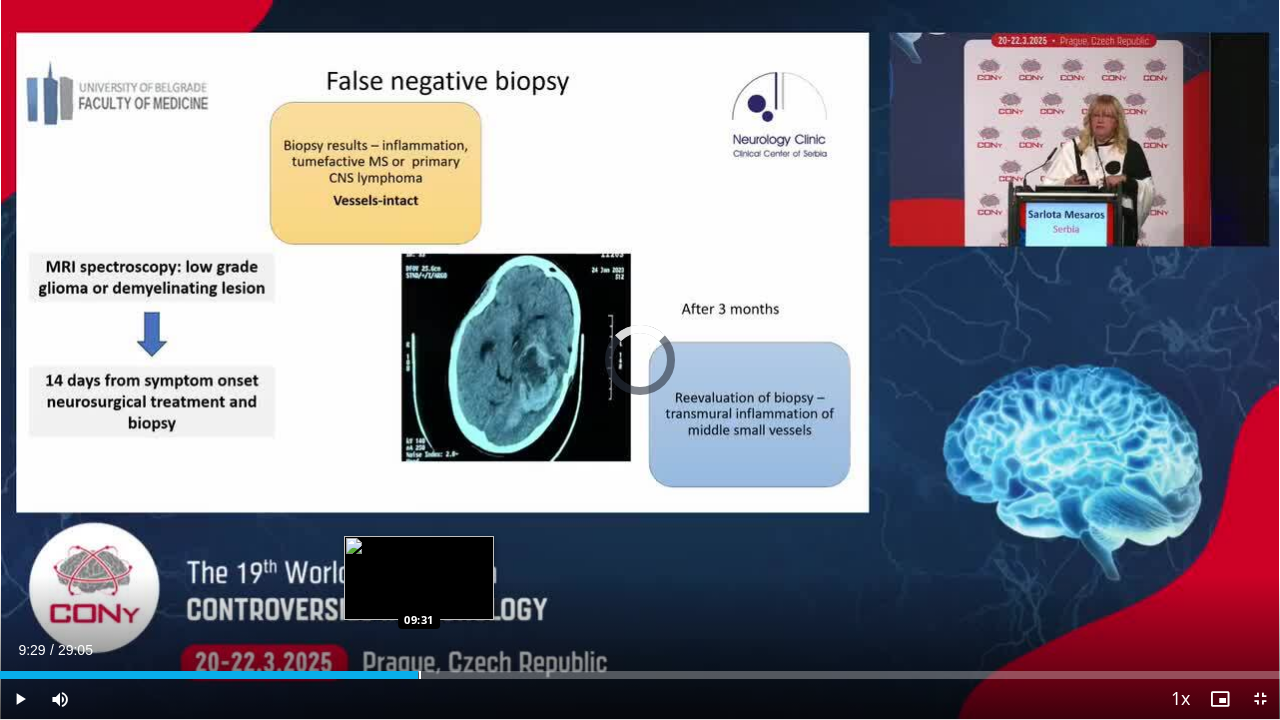 click on "Loaded :  32.66% 09:46 09:31" at bounding box center [640, 669] 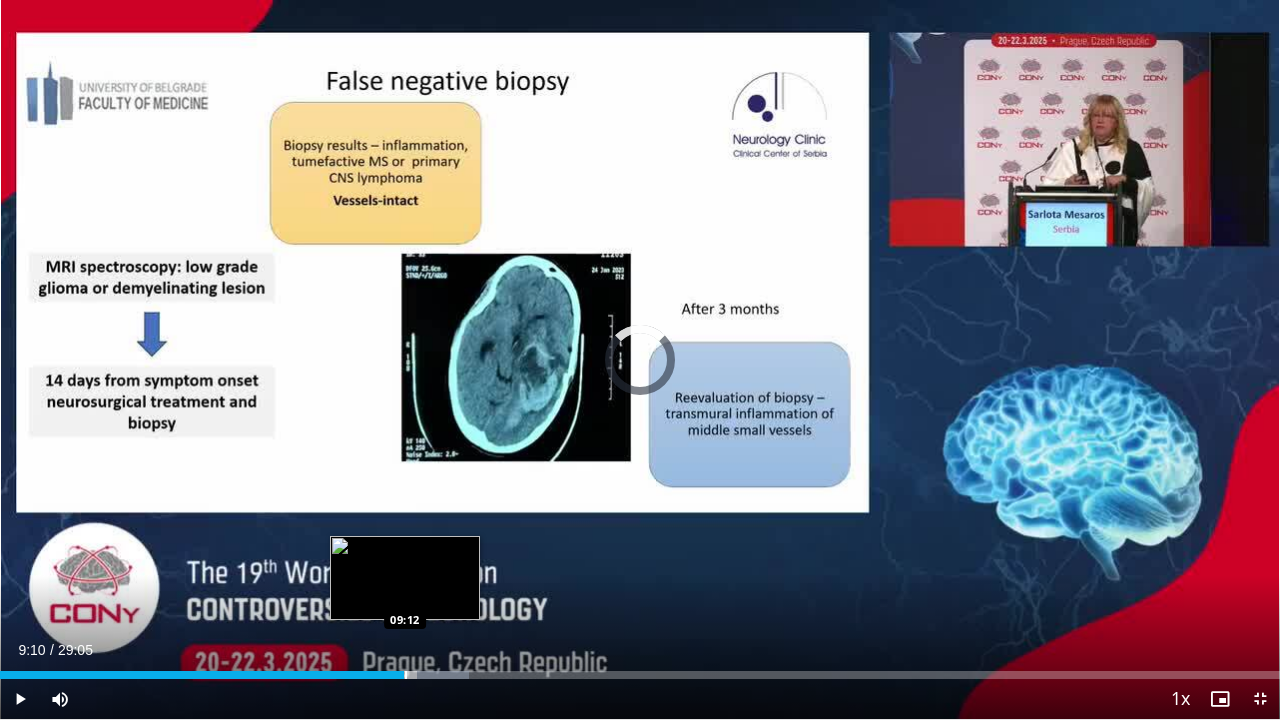 click on "Loaded :  36.62% 09:10 09:12" at bounding box center (640, 675) 